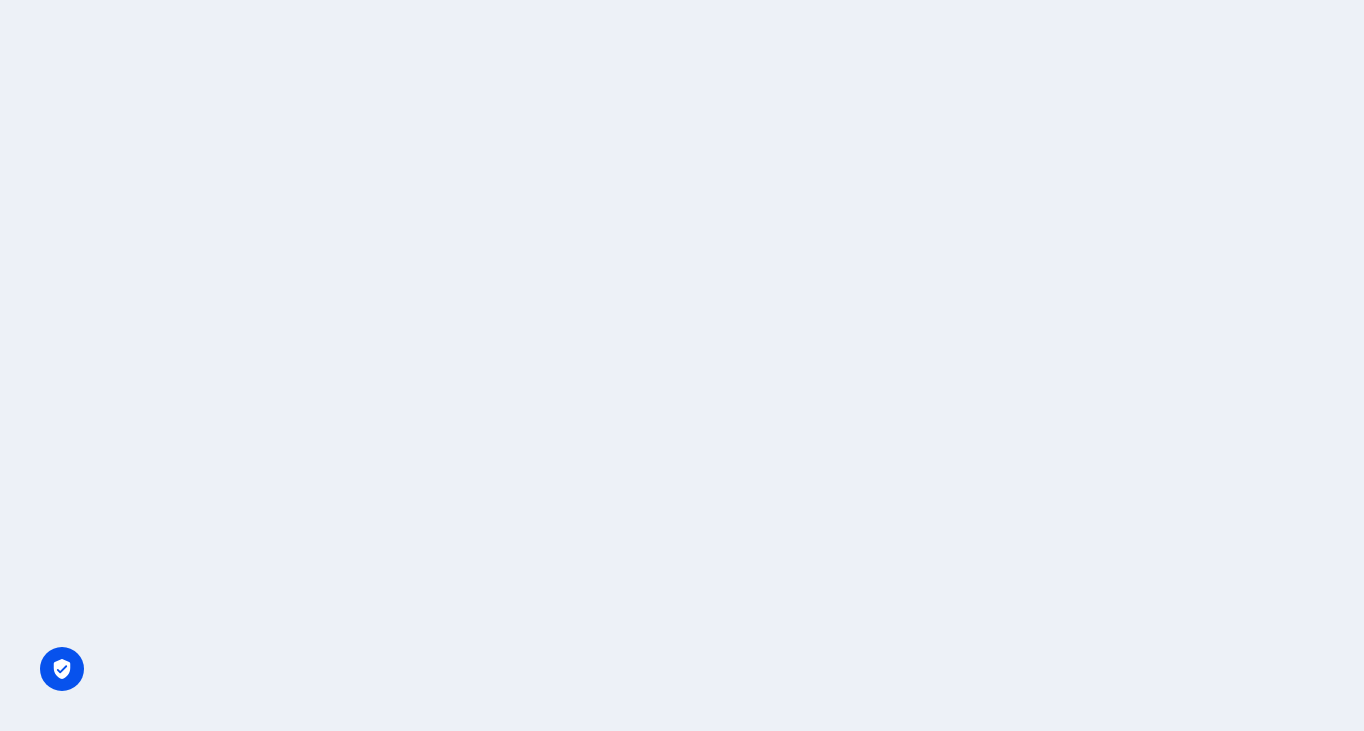 scroll, scrollTop: 0, scrollLeft: 0, axis: both 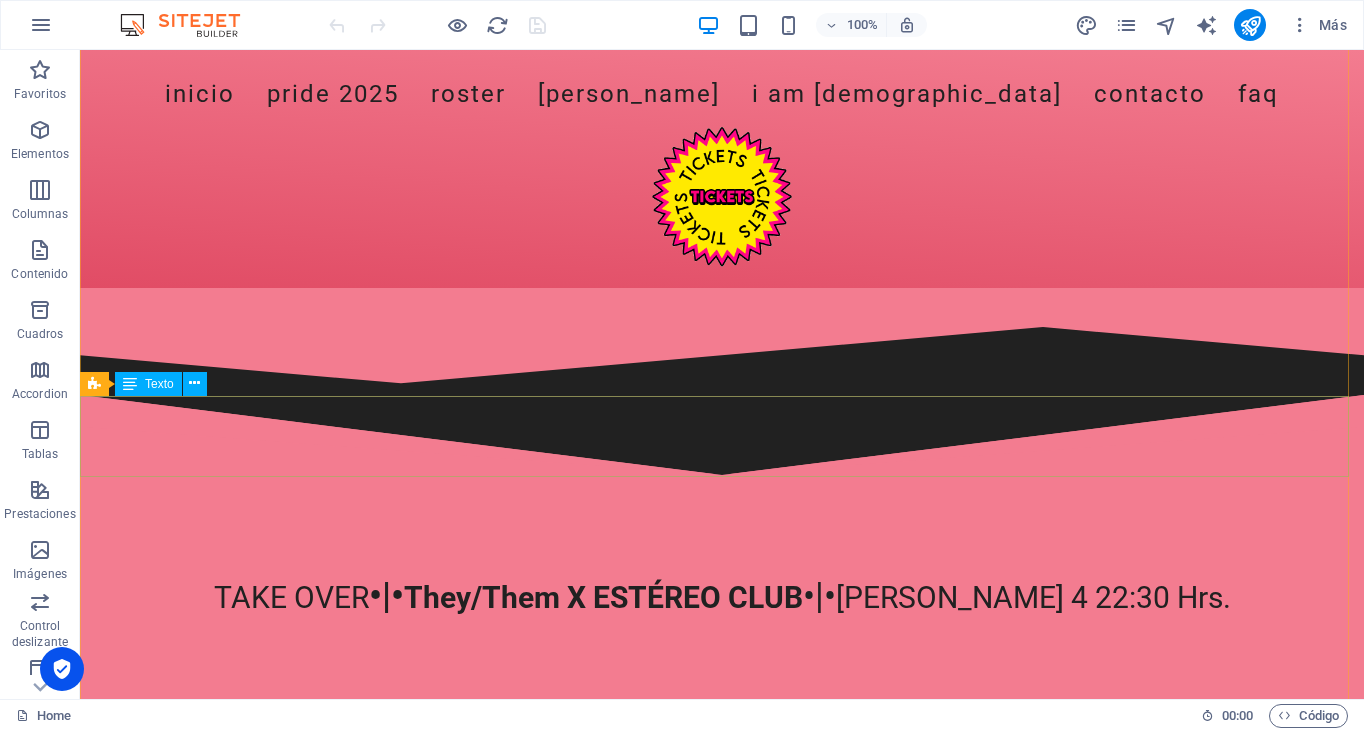 click on "TAKE OVER  •|•  They/Them X ESTÉREO CLUB   •|•   [PERSON_NAME] 4 22:30 Hrs." at bounding box center (722, 616) 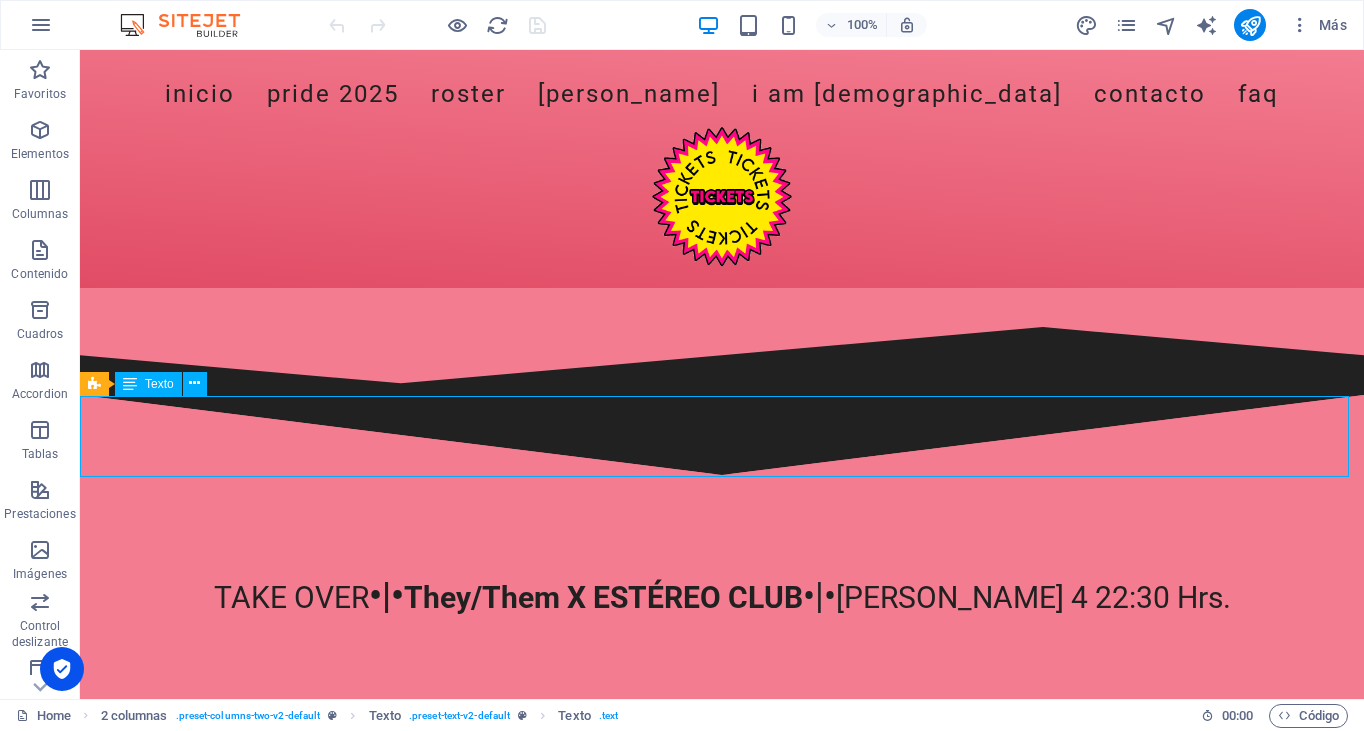 click on "TAKE OVER  •|•  They/Them X ESTÉREO CLUB   •|•   [PERSON_NAME] 4 22:30 Hrs." at bounding box center (722, 616) 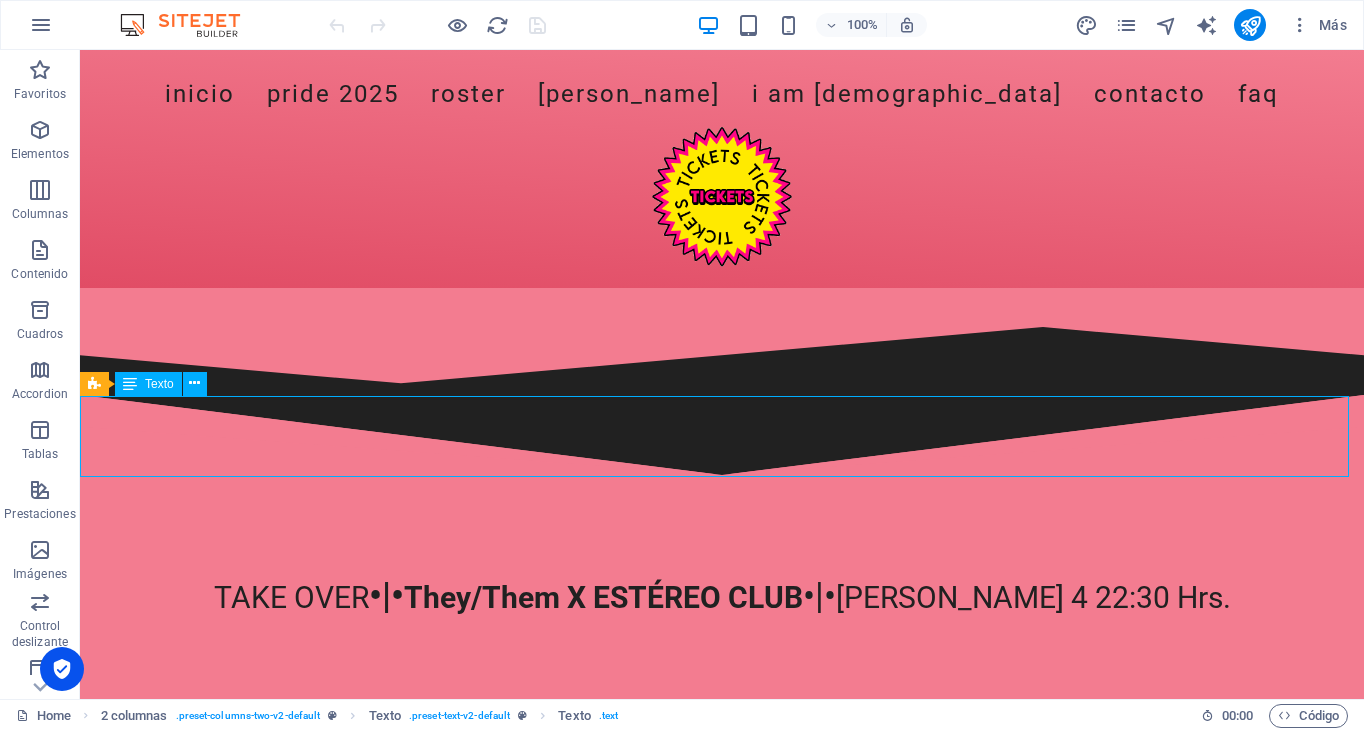 scroll, scrollTop: 2524, scrollLeft: 0, axis: vertical 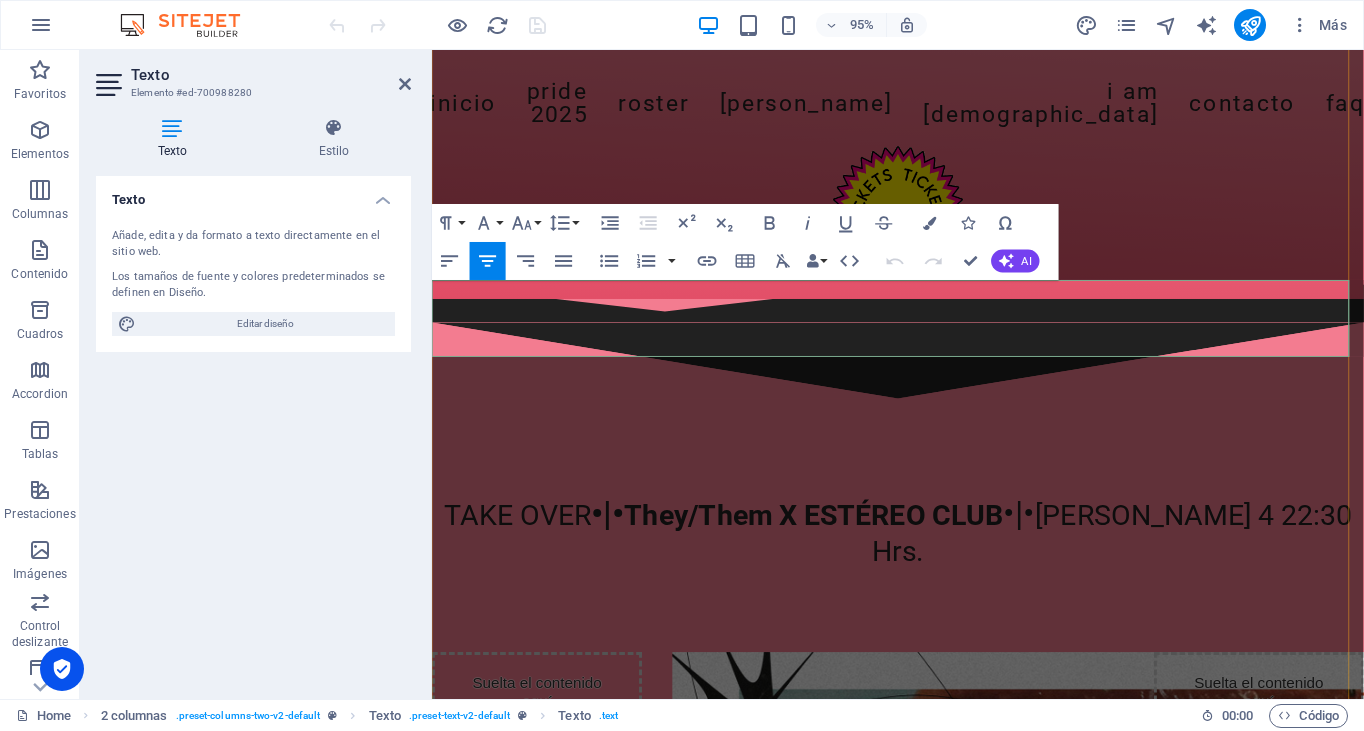 click on "[PERSON_NAME] 4 22:30 Hrs." at bounding box center (1148, 558) 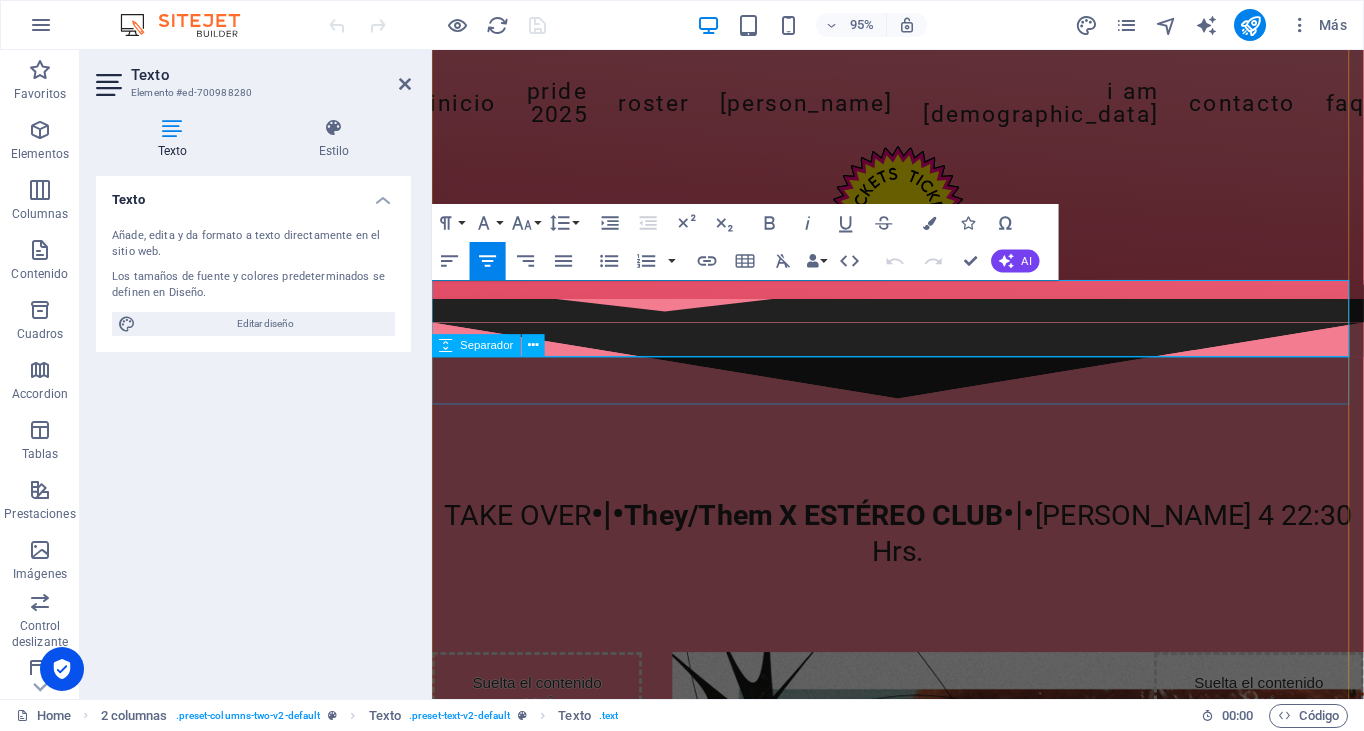 type 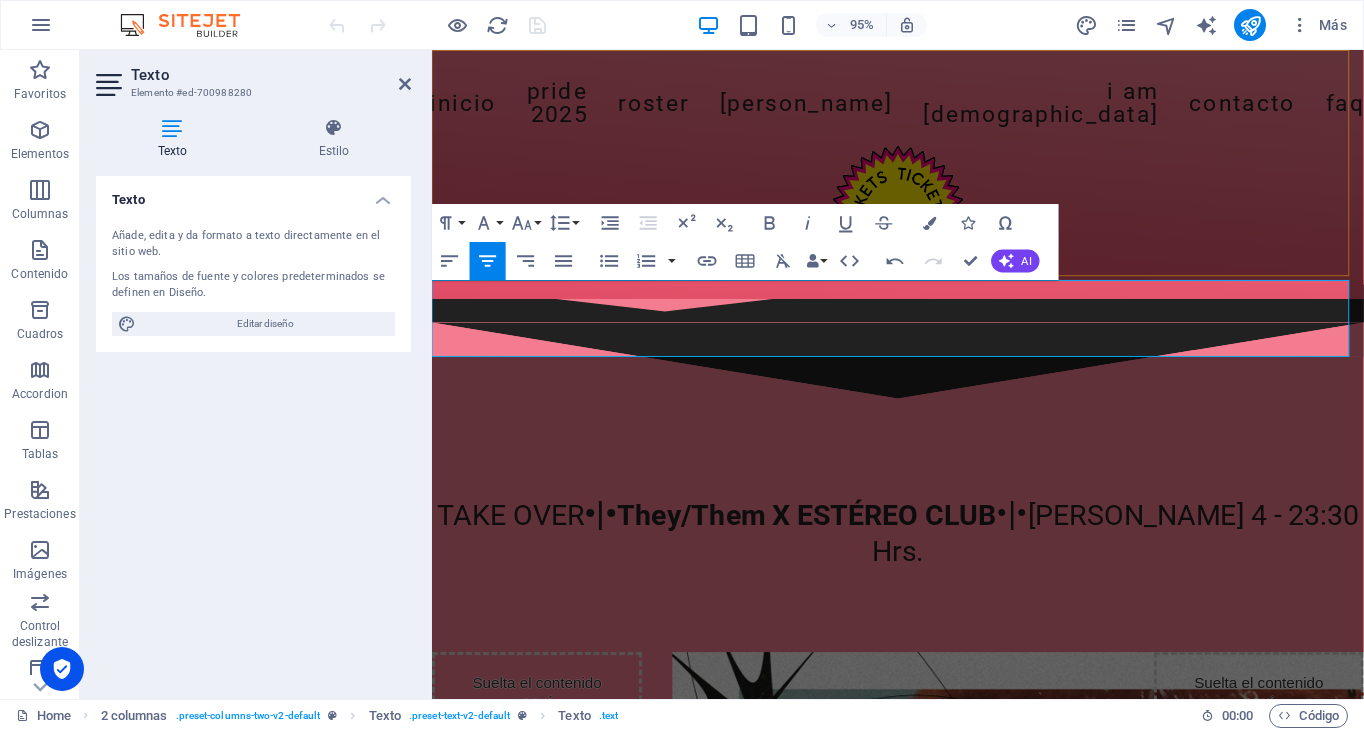 click on "Inicio PRIDE 2025 ROSTER [PERSON_NAME] I AM [DEMOGRAPHIC_DATA] Contacto FAQ" at bounding box center [922, 181] 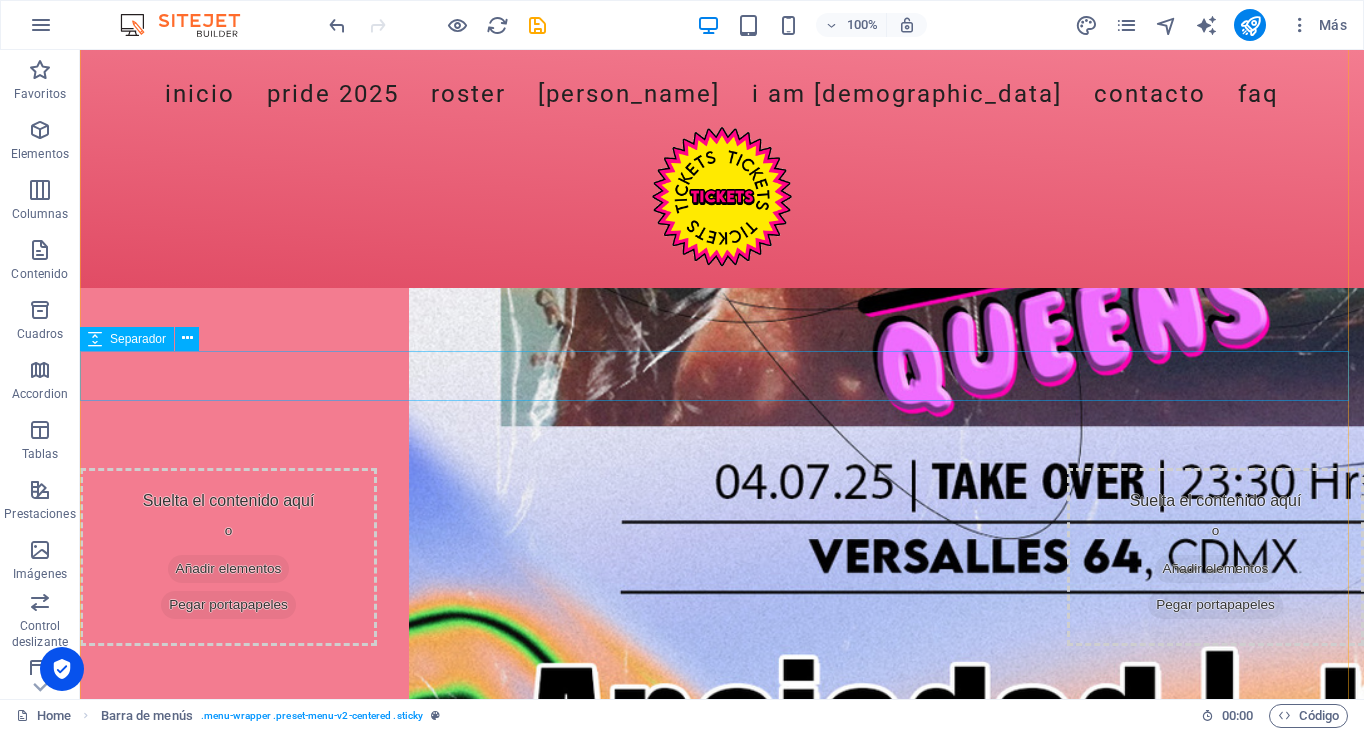 scroll, scrollTop: 4024, scrollLeft: 0, axis: vertical 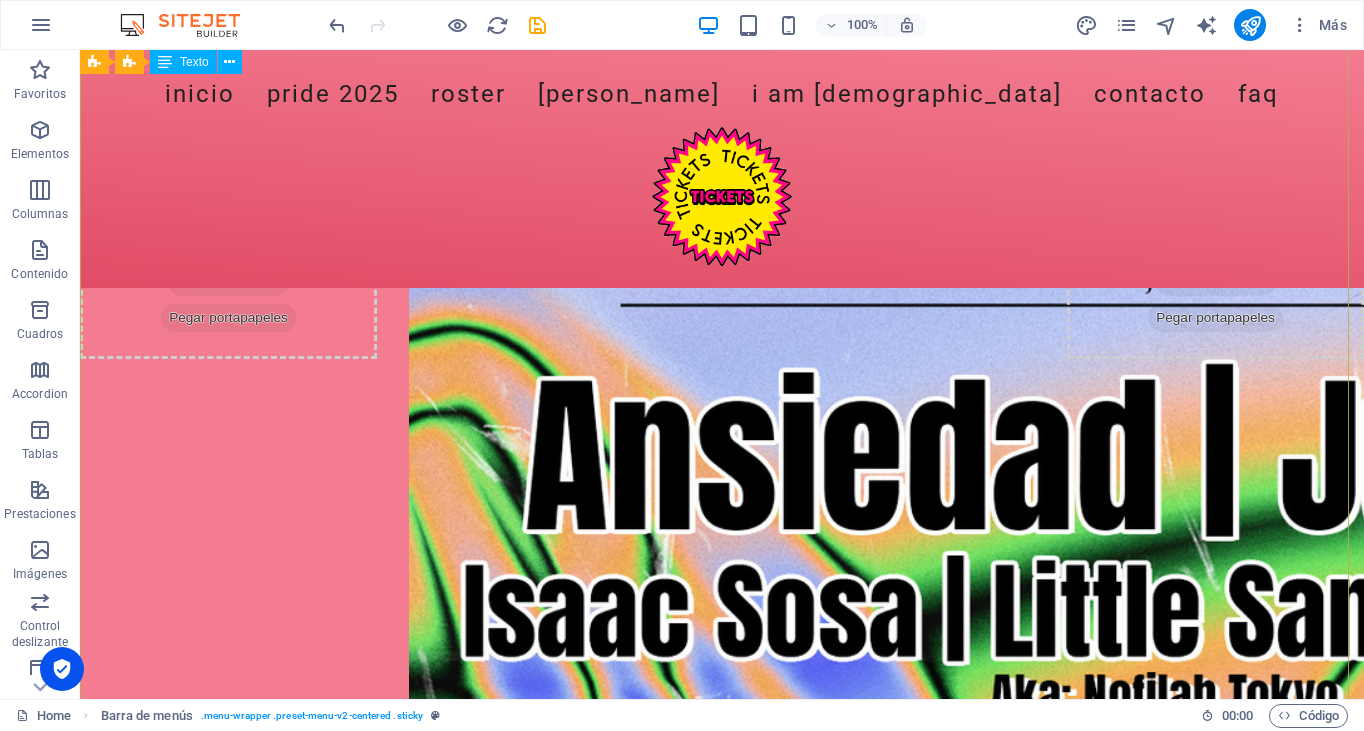 click on "NO KINGS, QUEENS Viernes [DATE][PERSON_NAME] 23:30 - 03:30 Hrs. #SAVETHEDATE   MUSIC: ANSIEDAD   •|•  JUNI [PERSON_NAME]  •|•  LITTLE SANDWICH HOSTEO: AMATISTA  •|•  [PERSON_NAME] COVER: $350 LISTA:   $300 FREE DRINKS: 22:30 a 23:30 Hrs. REGISTRO: REGÍSTRATE EN NUESTRA LISTA COVER de $300 y recibe 2 cortesías + 1 trago por evento GRATIS * / * * Válido para nuestras fiestas de que se llevarán a cabo en [PERSON_NAME], [PERSON_NAME], Septiembre y/o Octubre * / * * 👉 ¡Aplica ya, [PERSON_NAME] limitado! |  [URL][DOMAIN_NAME] VENUE: ESTÉREO CLUB Versalles 64 [PERSON_NAME] CDMX +INFO: [PERSON_NAME] por IG @[DOMAIN_NAME][DEMOGRAPHIC_DATA] |  [URL][DOMAIN_NAME][DOMAIN_NAME][DEMOGRAPHIC_DATA] WA: 5540252779 |    [URL][DOMAIN_NAME] */ * * | Solo eventos seleccionados" at bounding box center (722, 1543) 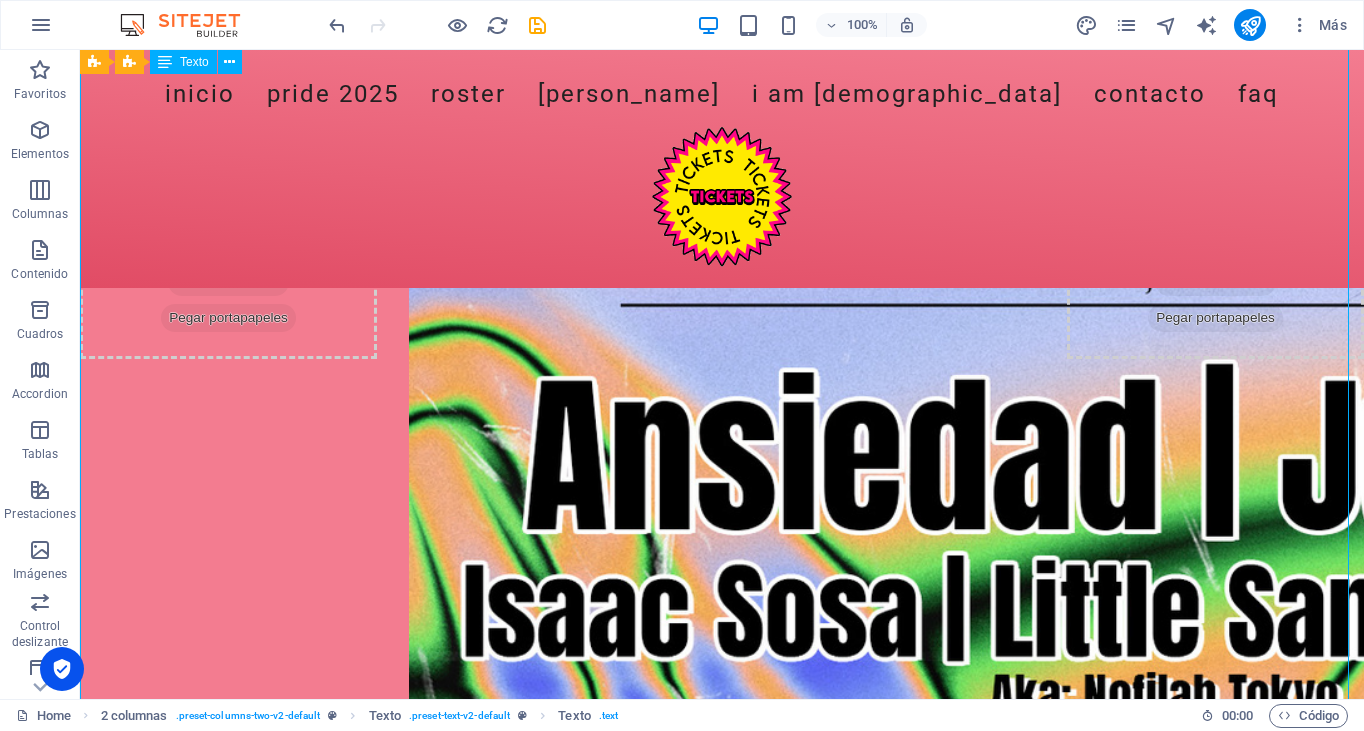 drag, startPoint x: 751, startPoint y: 428, endPoint x: 693, endPoint y: 427, distance: 58.00862 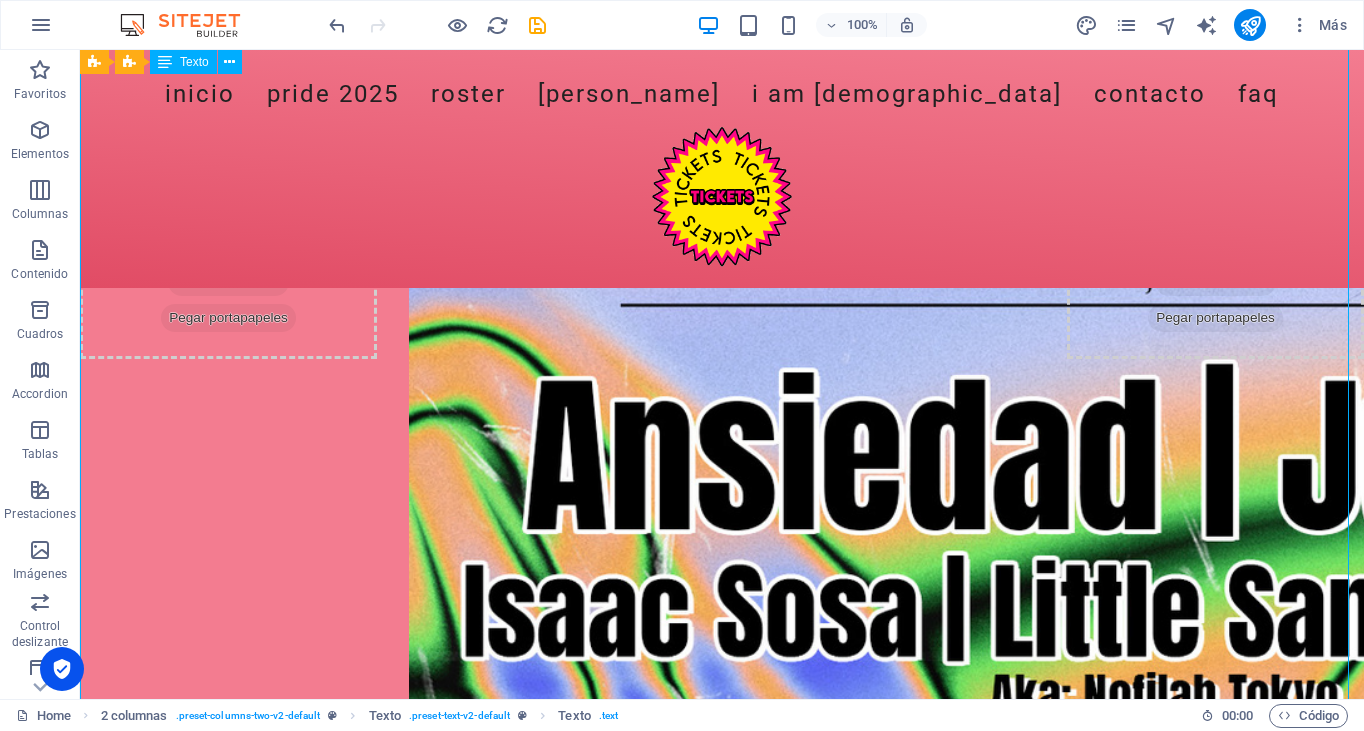 click on "NO KINGS, QUEENS Viernes [DATE][PERSON_NAME] 23:30 - 03:30 Hrs. #SAVETHEDATE   MUSIC: ANSIEDAD   •|•  JUNI [PERSON_NAME]  •|•  LITTLE SANDWICH HOSTEO: AMATISTA  •|•  [PERSON_NAME] COVER: $350 LISTA:   $300 FREE DRINKS: 22:30 a 23:30 Hrs. REGISTRO: REGÍSTRATE EN NUESTRA LISTA COVER de $300 y recibe 2 cortesías + 1 trago por evento GRATIS * / * * Válido para nuestras fiestas de que se llevarán a cabo en [PERSON_NAME], [PERSON_NAME], Septiembre y/o Octubre * / * * 👉 ¡Aplica ya, [PERSON_NAME] limitado! |  [URL][DOMAIN_NAME] VENUE: ESTÉREO CLUB Versalles 64 [PERSON_NAME] CDMX +INFO: [PERSON_NAME] por IG @[DOMAIN_NAME][DEMOGRAPHIC_DATA] |  [URL][DOMAIN_NAME][DOMAIN_NAME][DEMOGRAPHIC_DATA] WA: 5540252779 |    [URL][DOMAIN_NAME] */ * * | Solo eventos seleccionados" at bounding box center (722, 1543) 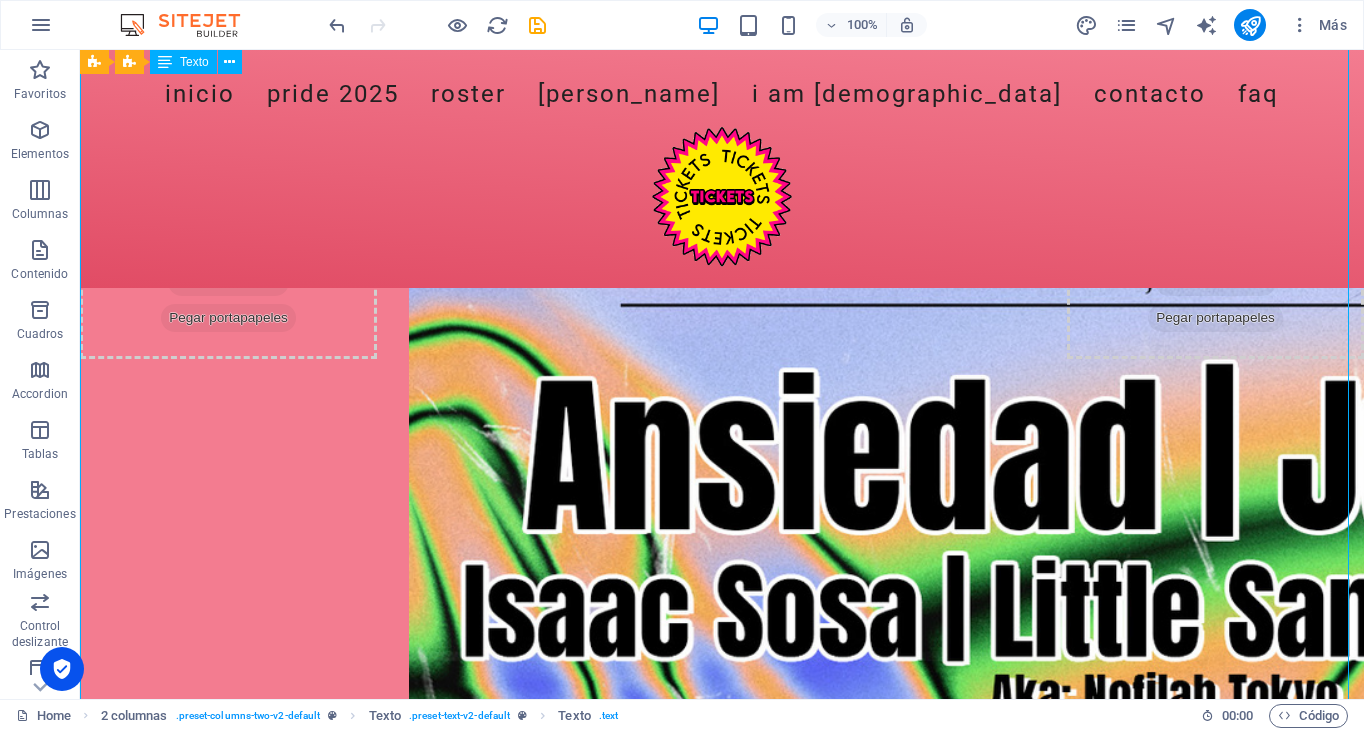 click on "NO KINGS, QUEENS Viernes [DATE][PERSON_NAME] 23:30 - 03:30 Hrs. #SAVETHEDATE   MUSIC: ANSIEDAD   •|•  JUNI [PERSON_NAME]  •|•  LITTLE SANDWICH HOSTEO: AMATISTA  •|•  [PERSON_NAME] COVER: $350 LISTA:   $300 FREE DRINKS: 22:30 a 23:30 Hrs. REGISTRO: REGÍSTRATE EN NUESTRA LISTA COVER de $300 y recibe 2 cortesías + 1 trago por evento GRATIS * / * * Válido para nuestras fiestas de que se llevarán a cabo en [PERSON_NAME], [PERSON_NAME], Septiembre y/o Octubre * / * * 👉 ¡Aplica ya, [PERSON_NAME] limitado! |  [URL][DOMAIN_NAME] VENUE: ESTÉREO CLUB Versalles 64 [PERSON_NAME] CDMX +INFO: [PERSON_NAME] por IG @[DOMAIN_NAME][DEMOGRAPHIC_DATA] |  [URL][DOMAIN_NAME][DOMAIN_NAME][DEMOGRAPHIC_DATA] WA: 5540252779 |    [URL][DOMAIN_NAME] */ * * | Solo eventos seleccionados" at bounding box center [722, 1543] 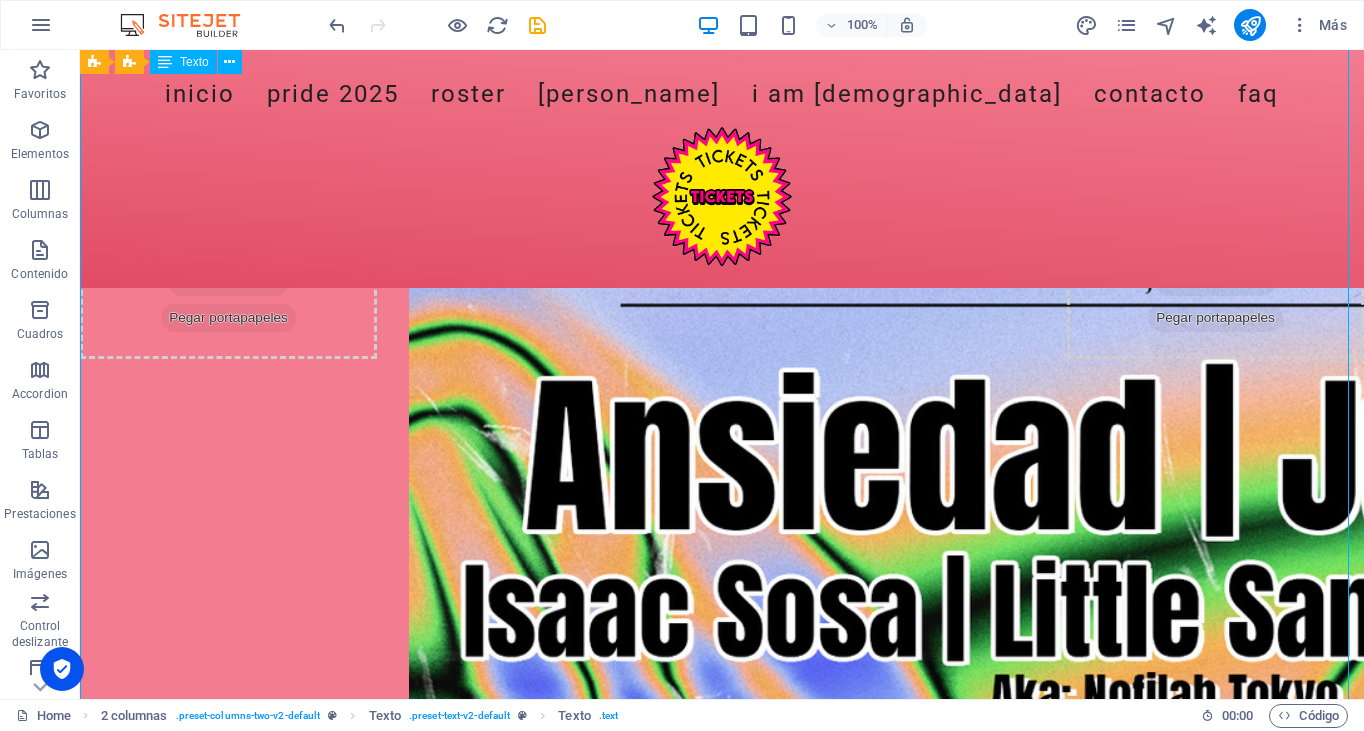 click on "NO KINGS, QUEENS Viernes [DATE][PERSON_NAME] 23:30 - 03:30 Hrs. #SAVETHEDATE   MUSIC: ANSIEDAD   •|•  JUNI [PERSON_NAME]  •|•  LITTLE SANDWICH HOSTEO: AMATISTA  •|•  [PERSON_NAME] COVER: $350 LISTA:   $300 FREE DRINKS: 22:30 a 23:30 Hrs. REGISTRO: REGÍSTRATE EN NUESTRA LISTA COVER de $300 y recibe 2 cortesías + 1 trago por evento GRATIS * / * * Válido para nuestras fiestas de que se llevarán a cabo en [PERSON_NAME], [PERSON_NAME], Septiembre y/o Octubre * / * * 👉 ¡Aplica ya, [PERSON_NAME] limitado! |  [URL][DOMAIN_NAME] VENUE: ESTÉREO CLUB Versalles 64 [PERSON_NAME] CDMX +INFO: [PERSON_NAME] por IG @[DOMAIN_NAME][DEMOGRAPHIC_DATA] |  [URL][DOMAIN_NAME][DOMAIN_NAME][DEMOGRAPHIC_DATA] WA: 5540252779 |    [URL][DOMAIN_NAME] */ * * | Solo eventos seleccionados" at bounding box center (722, 1543) 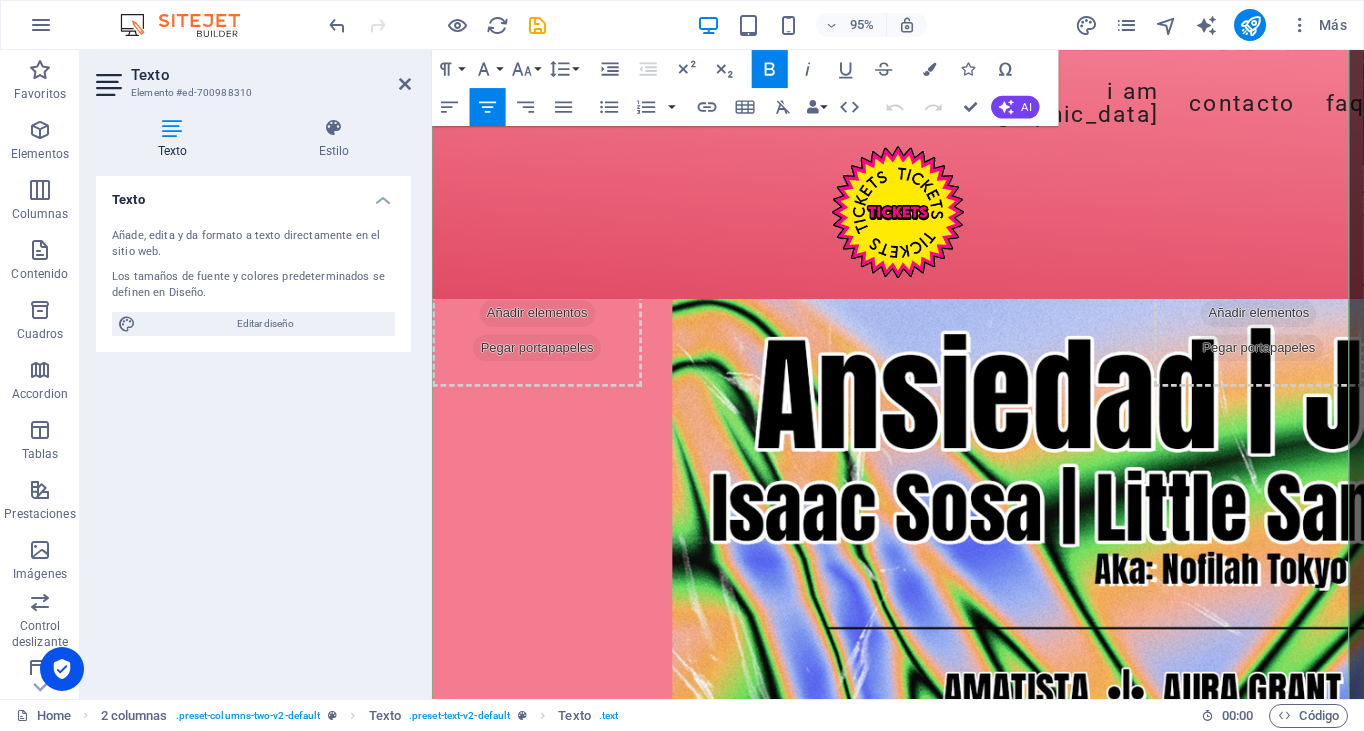 scroll, scrollTop: 3631, scrollLeft: 0, axis: vertical 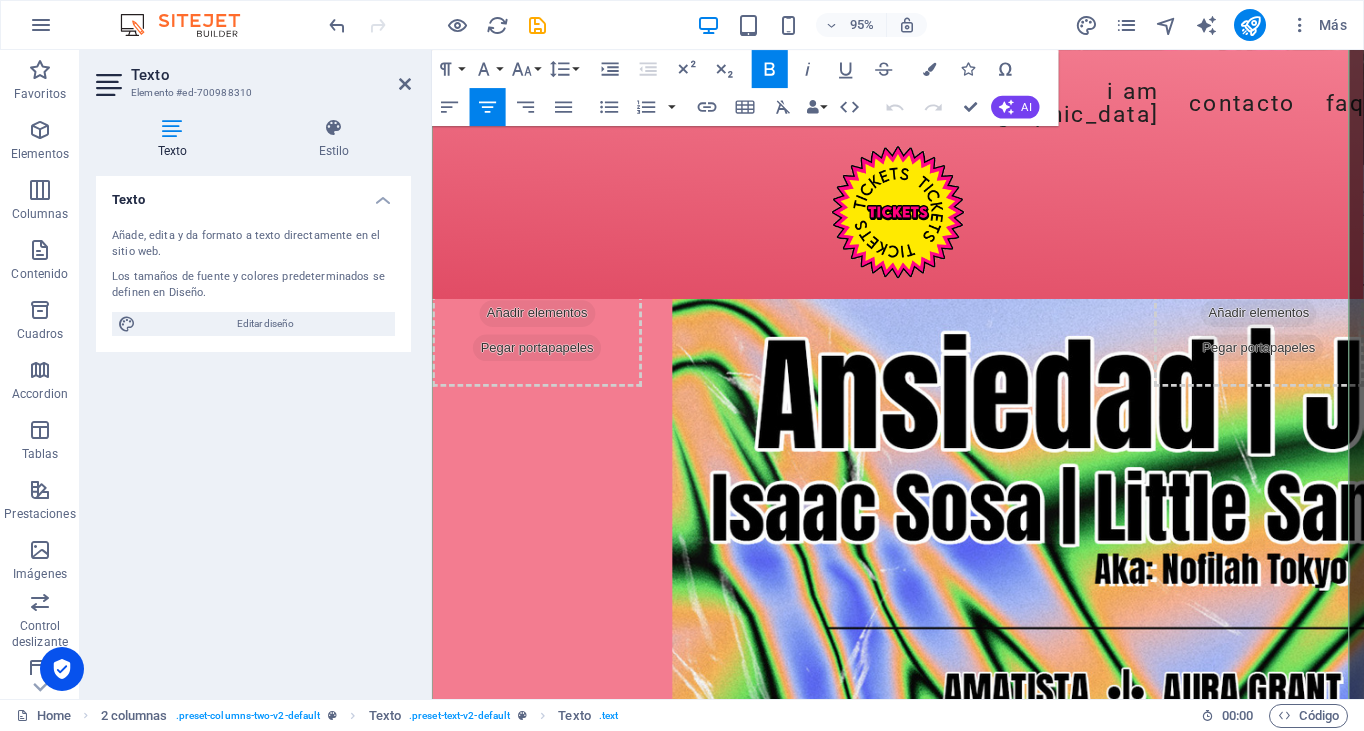 drag, startPoint x: 993, startPoint y: 500, endPoint x: 865, endPoint y: 355, distance: 193.41406 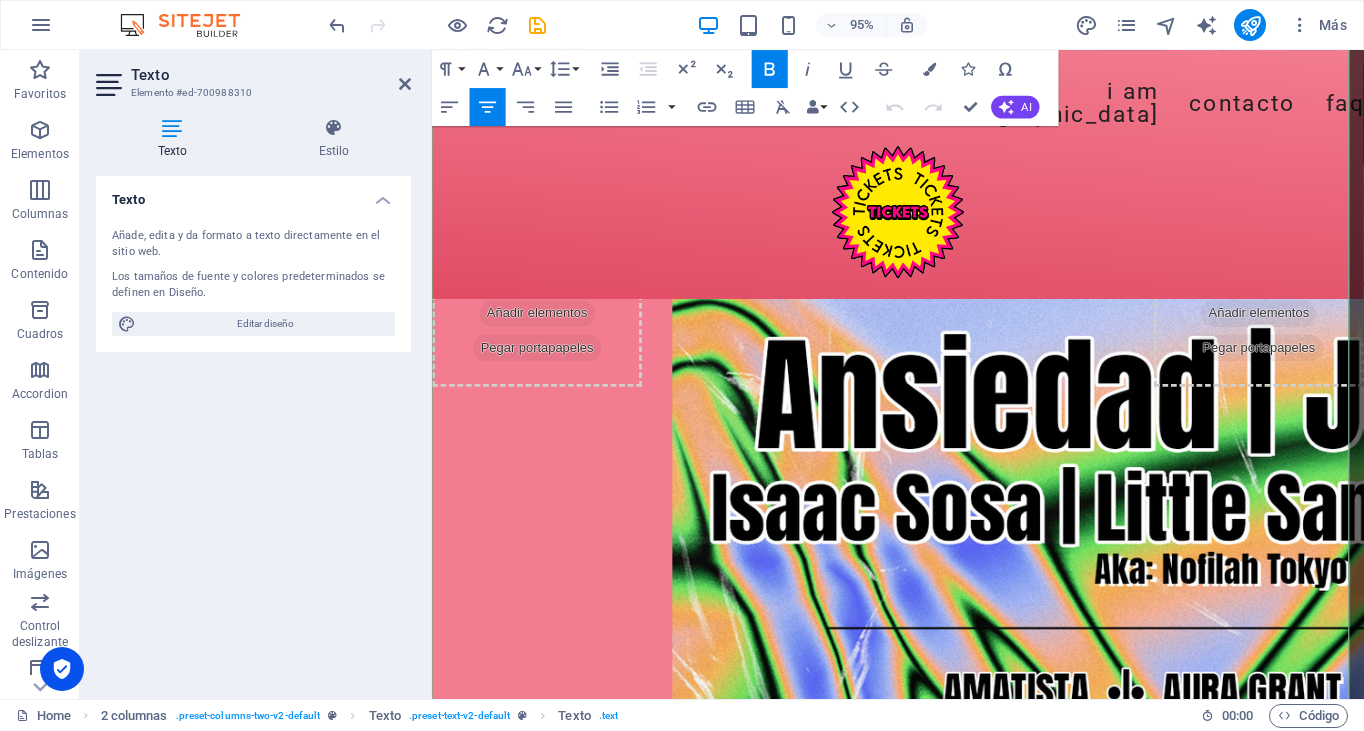 click on "NO KINGS, QUEENS Viernes [DATE][PERSON_NAME] 23:30 - 03:30 Hrs. #SAVETHEDATE   MUSIC: ANSIEDAD   •|•  JUNI [PERSON_NAME]  •|•  LITTLE SANDWICH HOSTEO: AMATISTA  •|•  [PERSON_NAME] COVER: $350 LISTA:   $300 FREE DRINKS: 22:30 a 23:30 Hrs. REGISTRO: REGÍSTRATE EN NUESTRA LISTA COVER de $300 y recibe 2 cortesías + 1 trago por evento GRATIS * / * * Válido para nuestras fiestas de que se llevarán a cabo en [PERSON_NAME], [PERSON_NAME], Septiembre y/o Octubre * / * * 👉 ¡Aplica ya, [PERSON_NAME] limitado! |  [URL][DOMAIN_NAME] VENUE: ESTÉREO CLUB Versalles 64 [PERSON_NAME] CDMX +INFO: [PERSON_NAME] por IG @[DOMAIN_NAME][DEMOGRAPHIC_DATA] |  [URL][DOMAIN_NAME][DOMAIN_NAME][DEMOGRAPHIC_DATA] WA: 5540252779 |    [URL][DOMAIN_NAME] */ * * | Solo eventos seleccionados" at bounding box center [922, 1379] 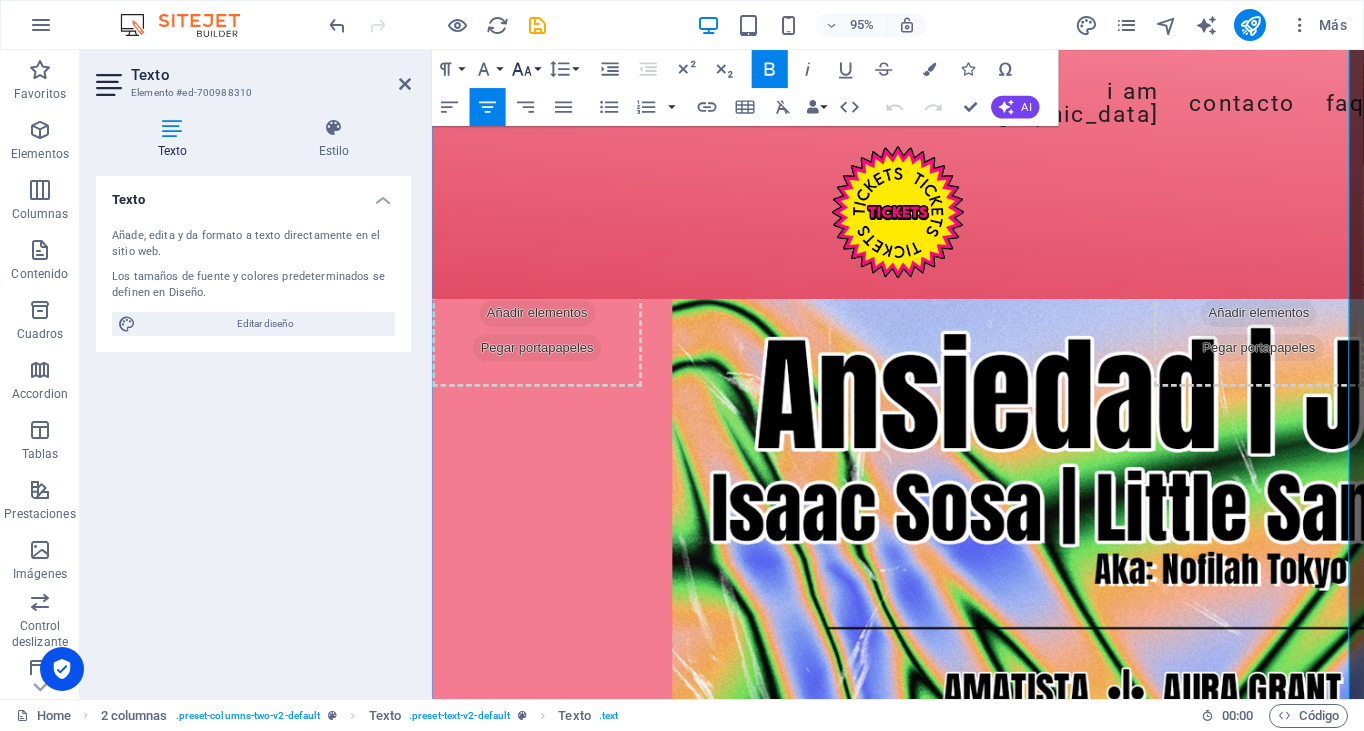 click on "Font Size" at bounding box center [526, 69] 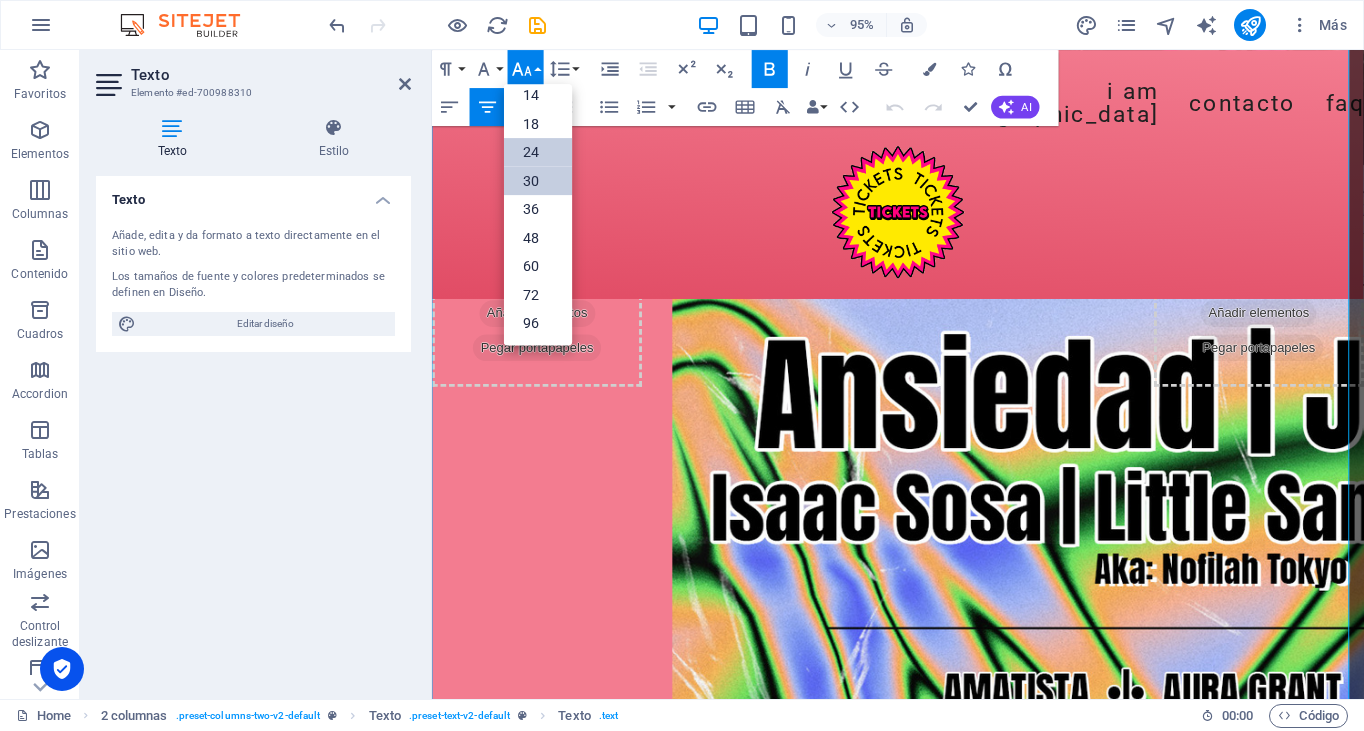 scroll, scrollTop: 161, scrollLeft: 0, axis: vertical 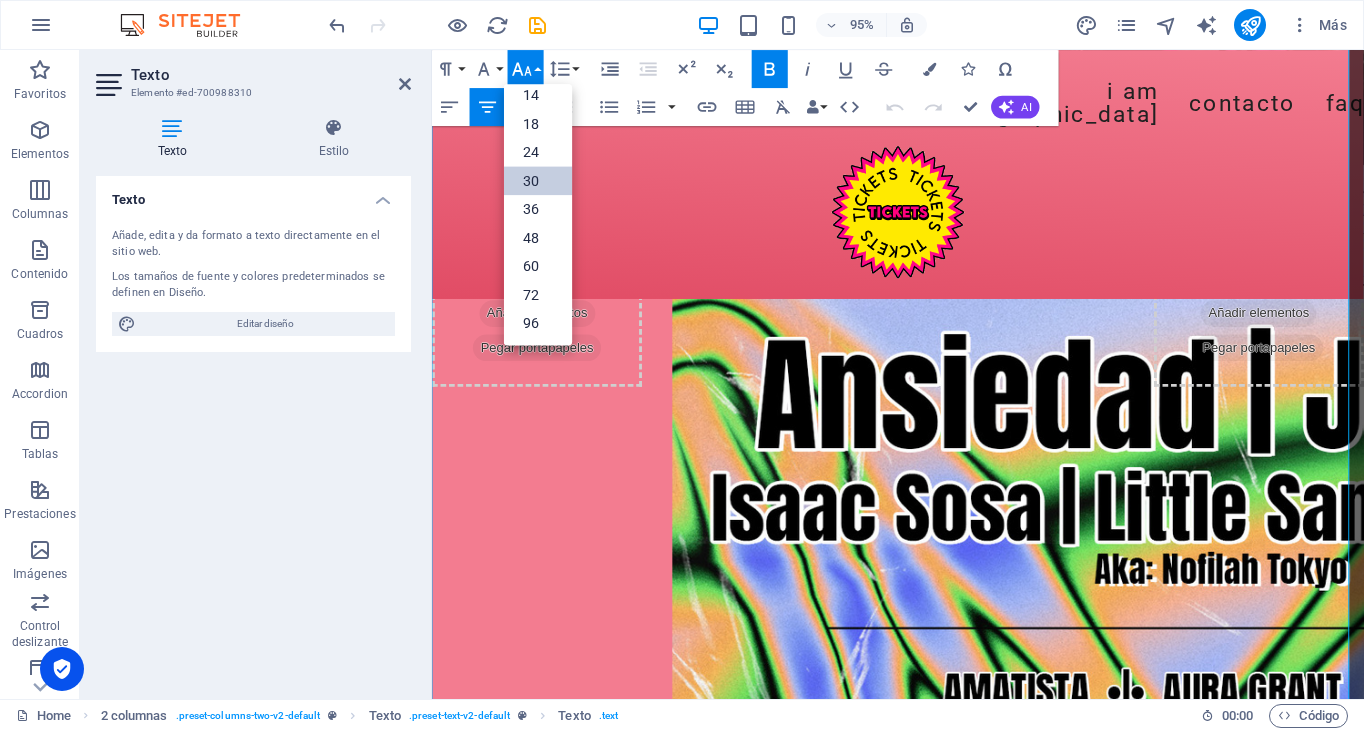 click on "30" at bounding box center [538, 181] 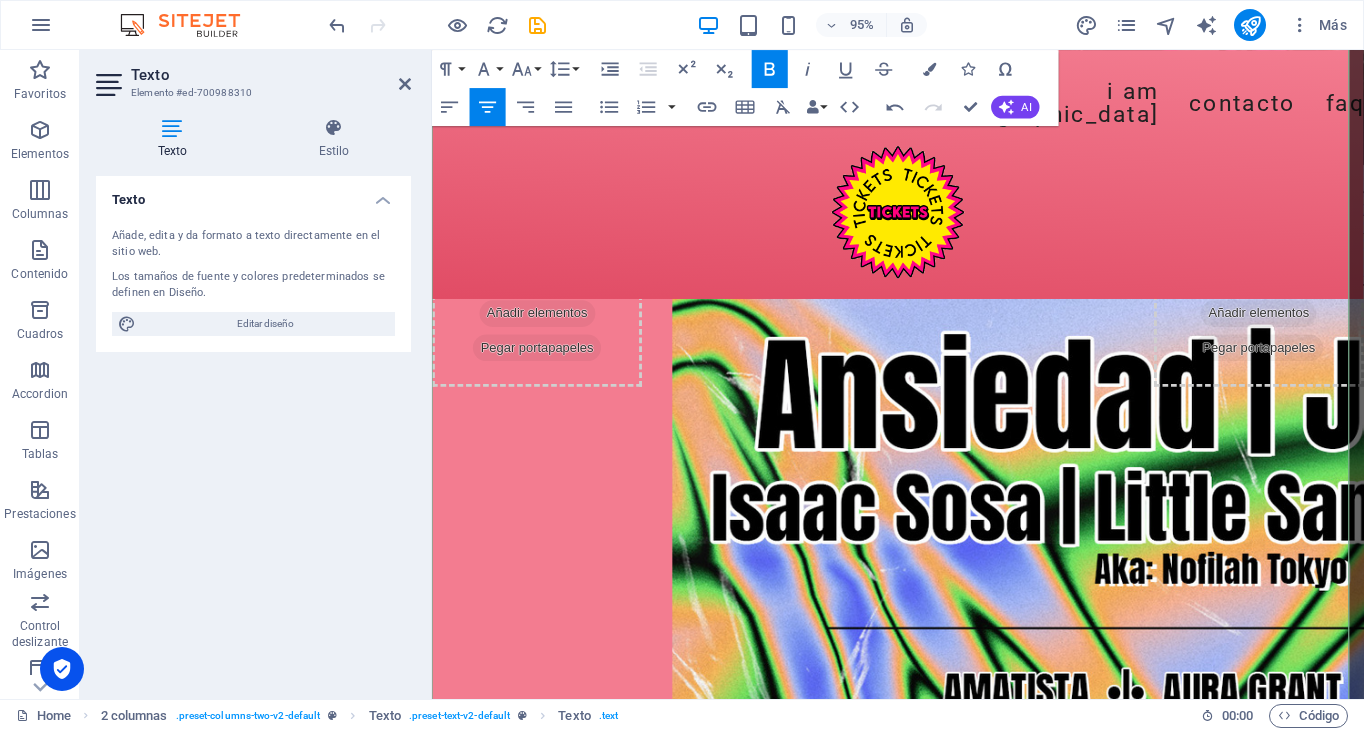 click at bounding box center [922, 1494] 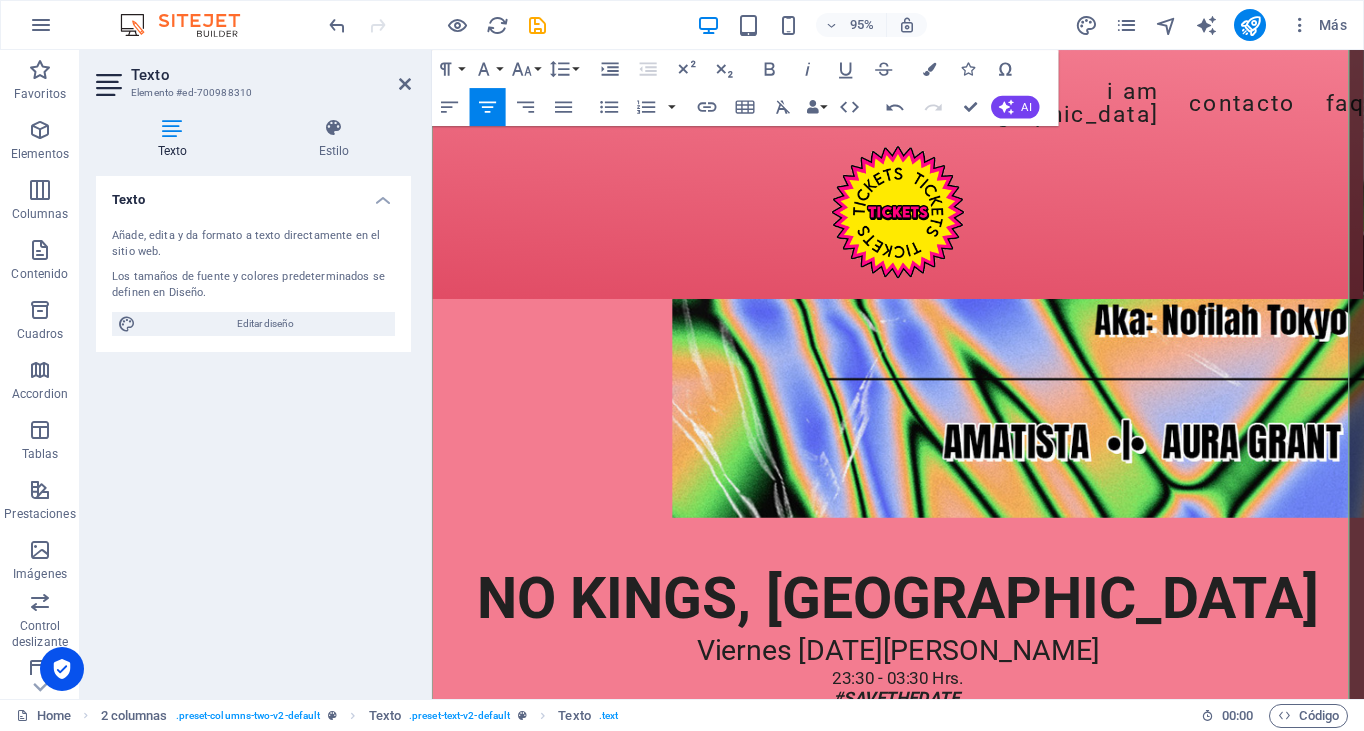 scroll, scrollTop: 3827, scrollLeft: 0, axis: vertical 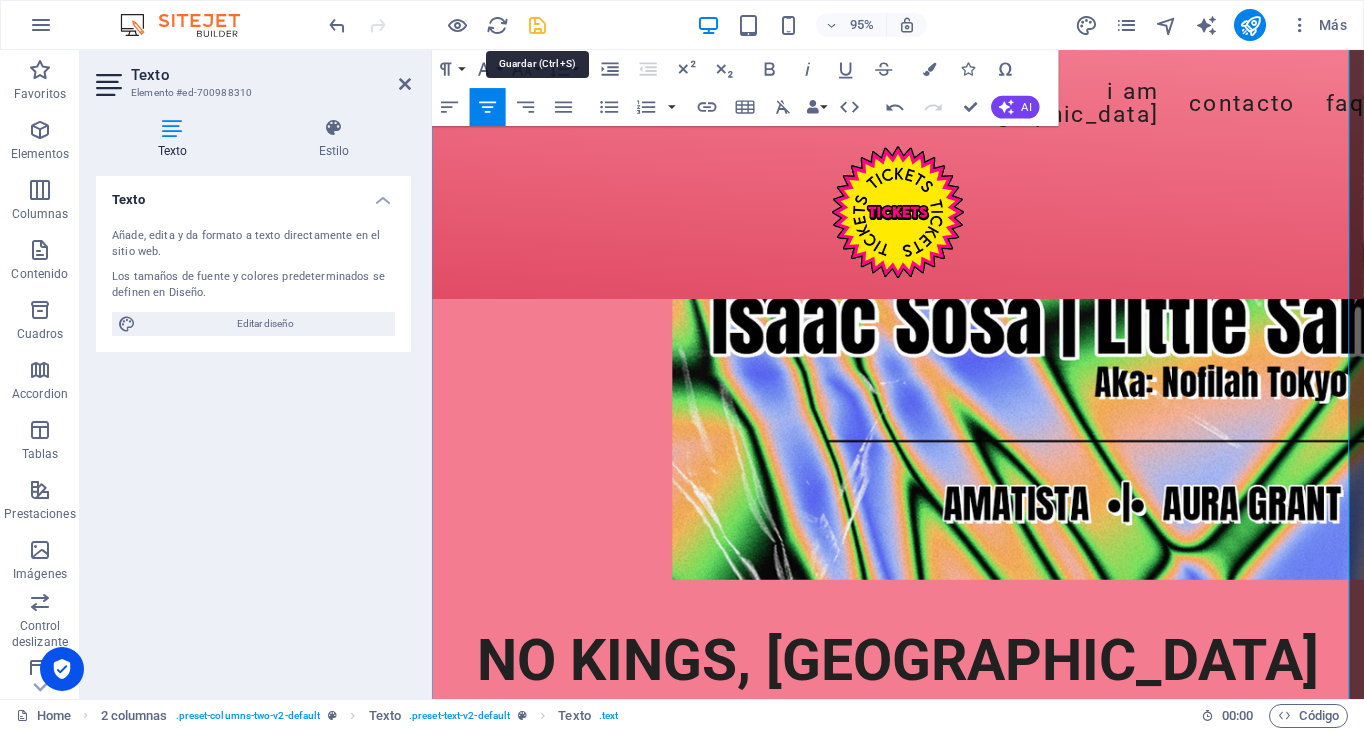 click at bounding box center [537, 25] 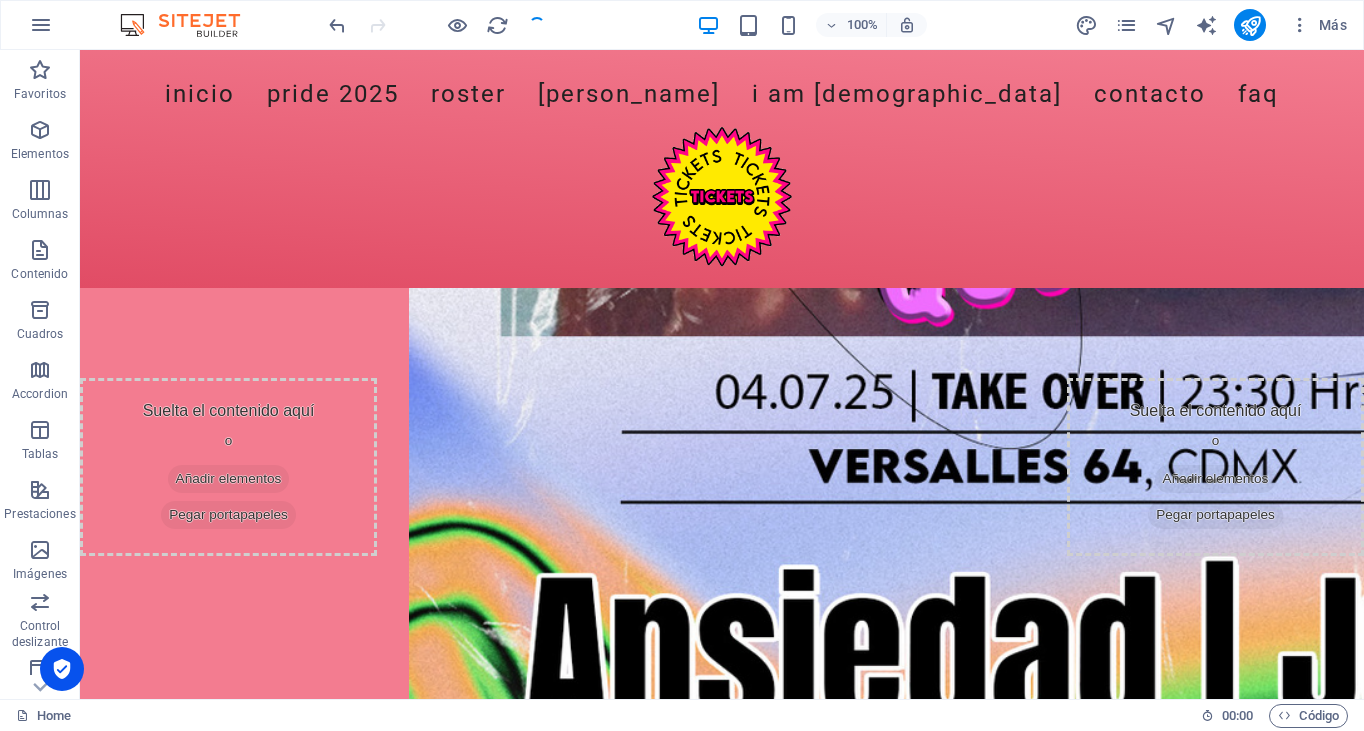 scroll, scrollTop: 4333, scrollLeft: 0, axis: vertical 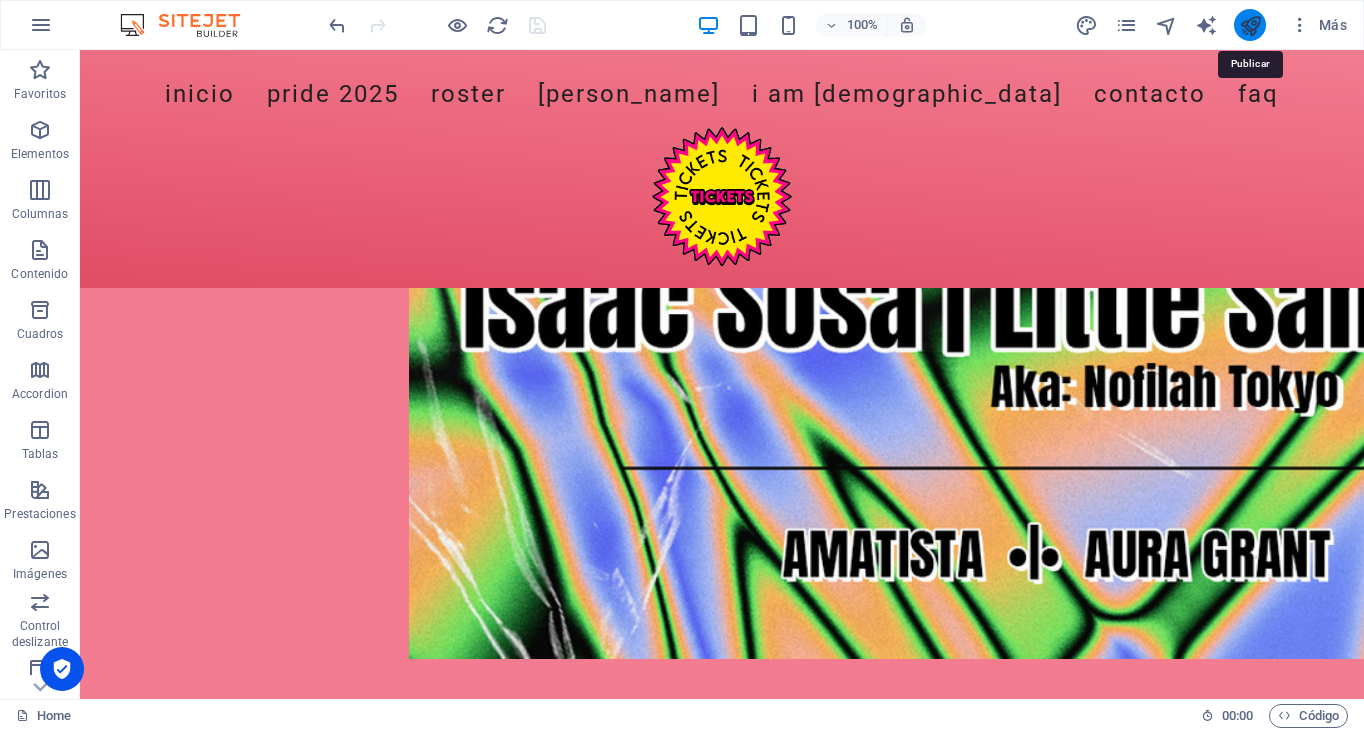 click at bounding box center [1250, 25] 